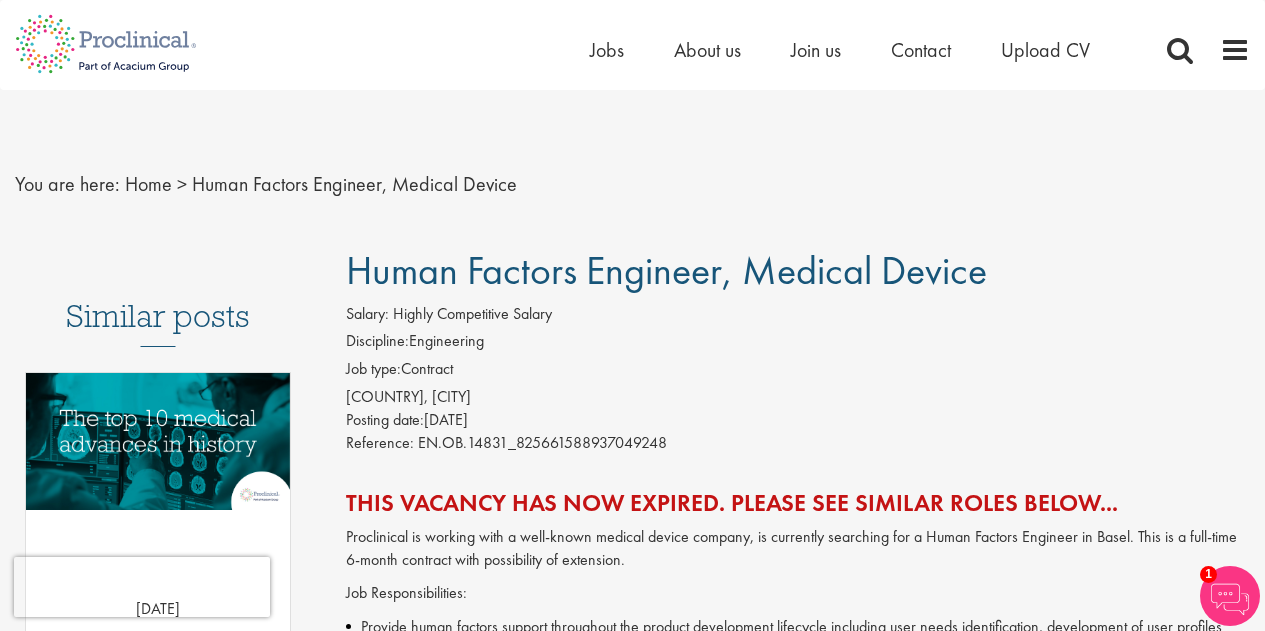 scroll, scrollTop: 0, scrollLeft: 0, axis: both 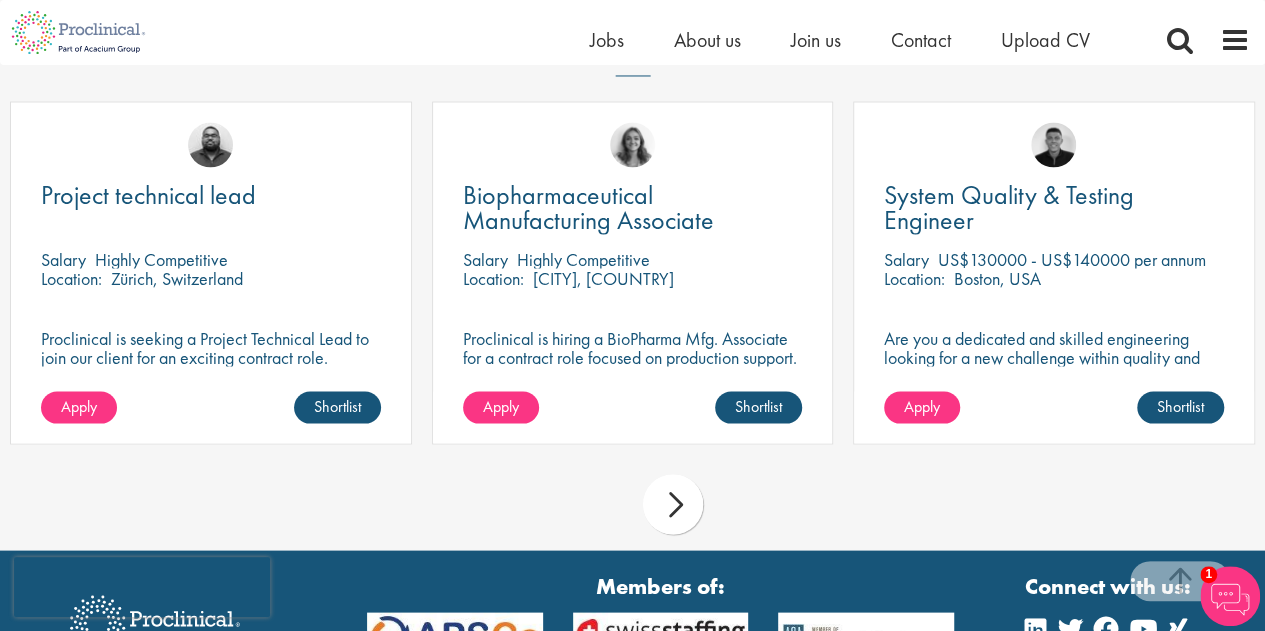 click on "next" at bounding box center (673, 504) 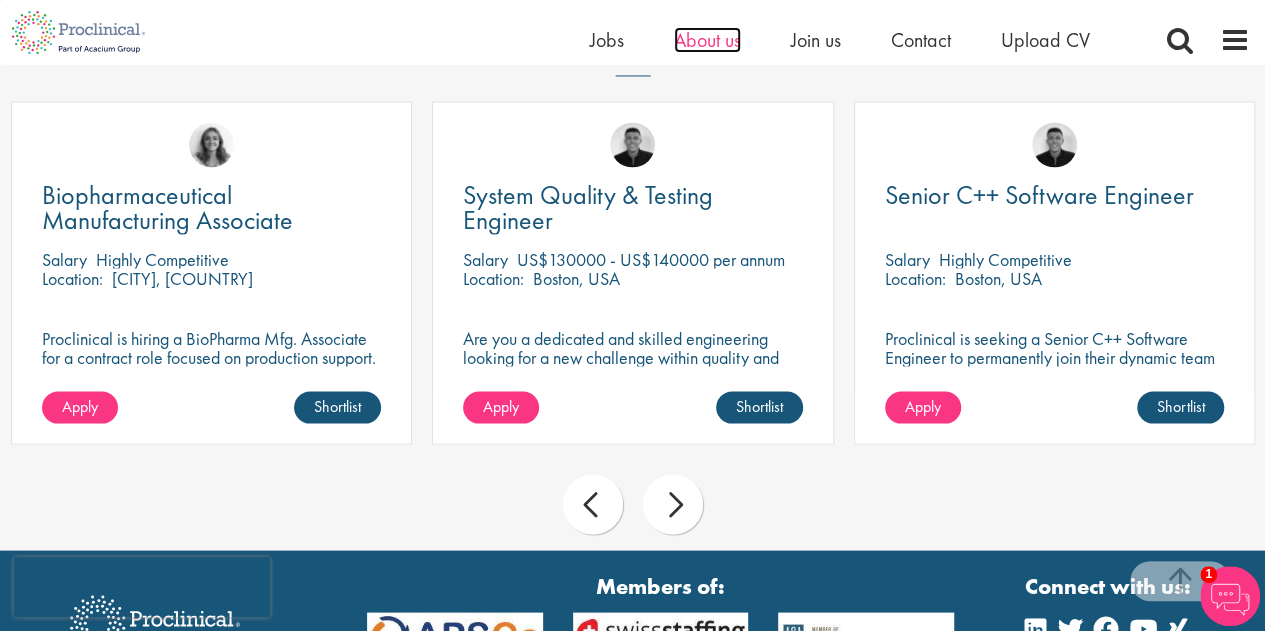 click on "About us" at bounding box center (707, 40) 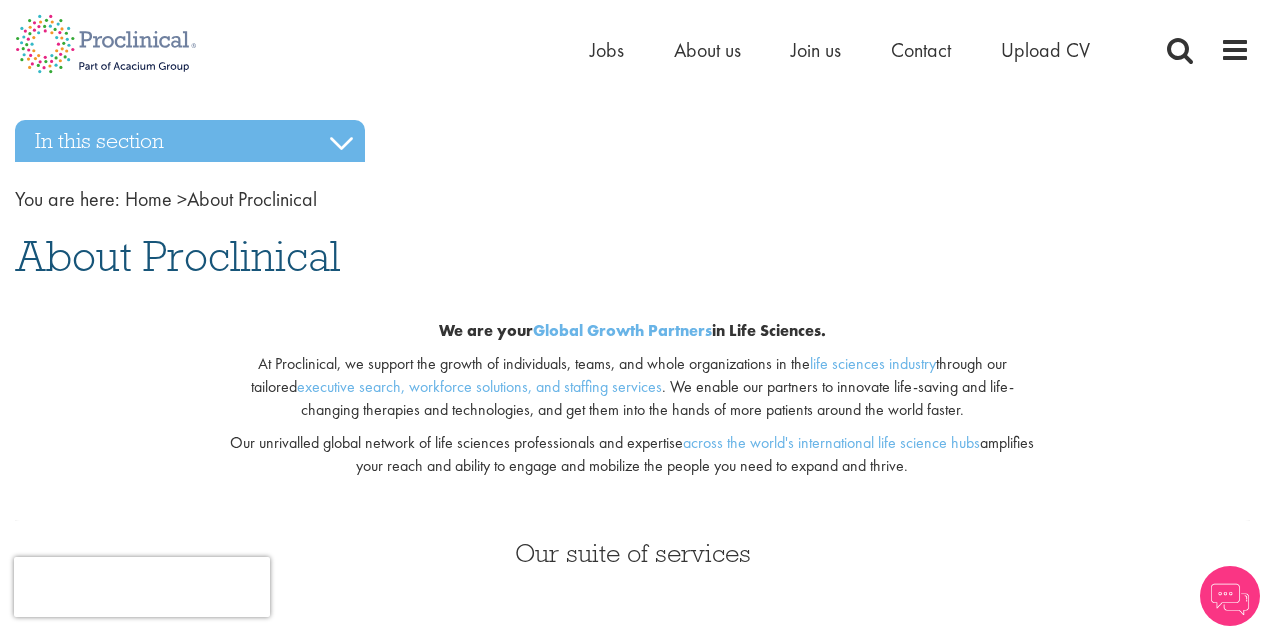 scroll, scrollTop: 0, scrollLeft: 0, axis: both 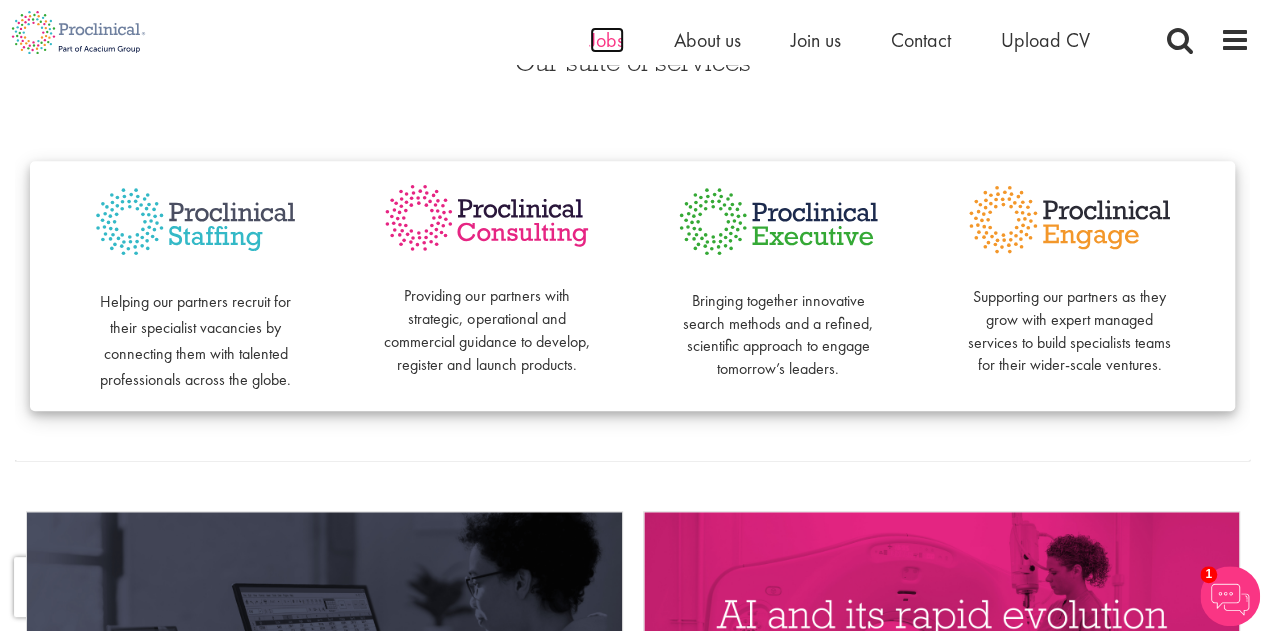 click on "Jobs" at bounding box center [607, 40] 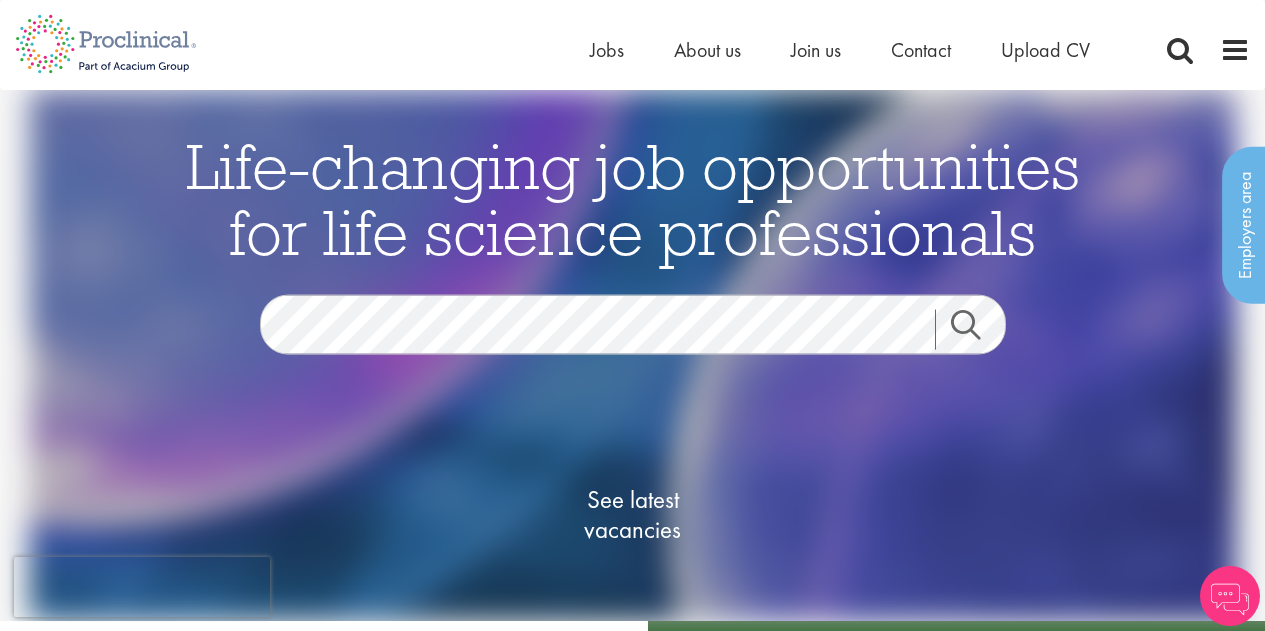 scroll, scrollTop: 0, scrollLeft: 0, axis: both 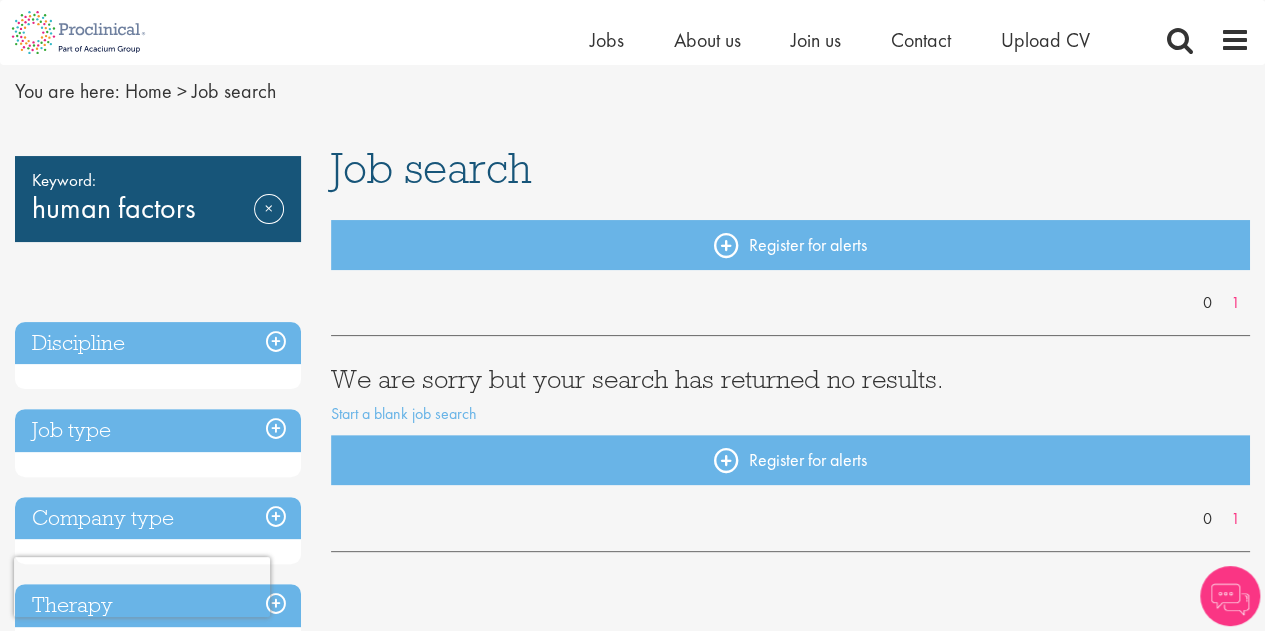 click on "Keyword:
human factors
Remove" at bounding box center [158, 199] 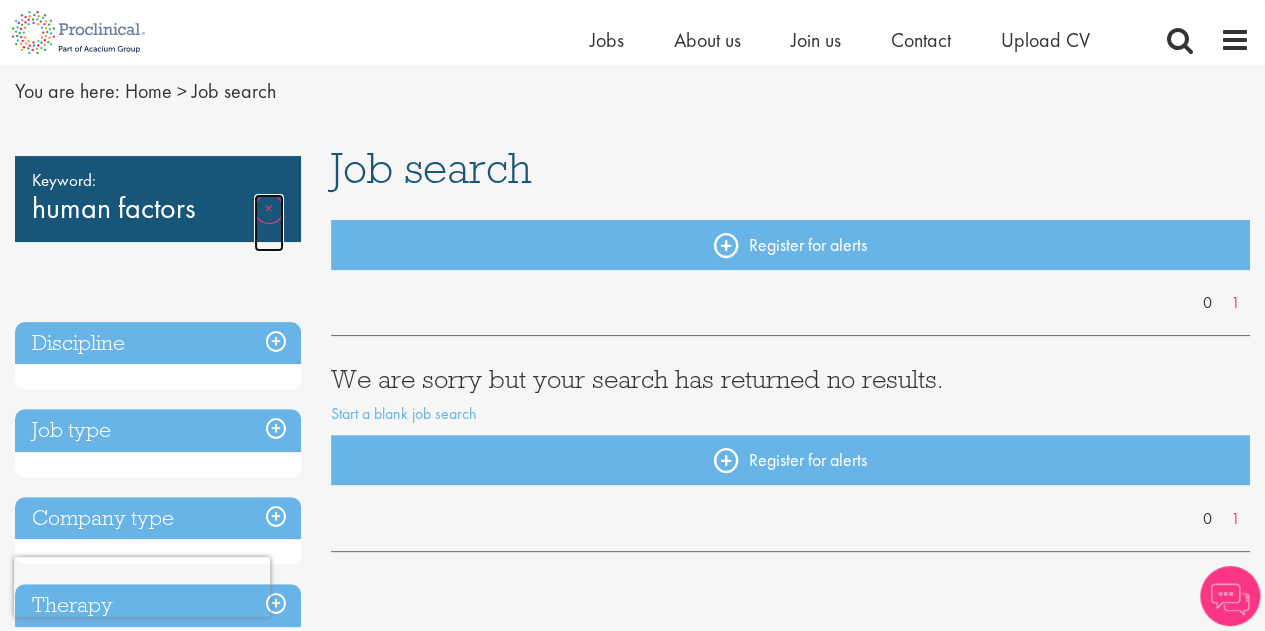 click on "Remove" at bounding box center [269, 223] 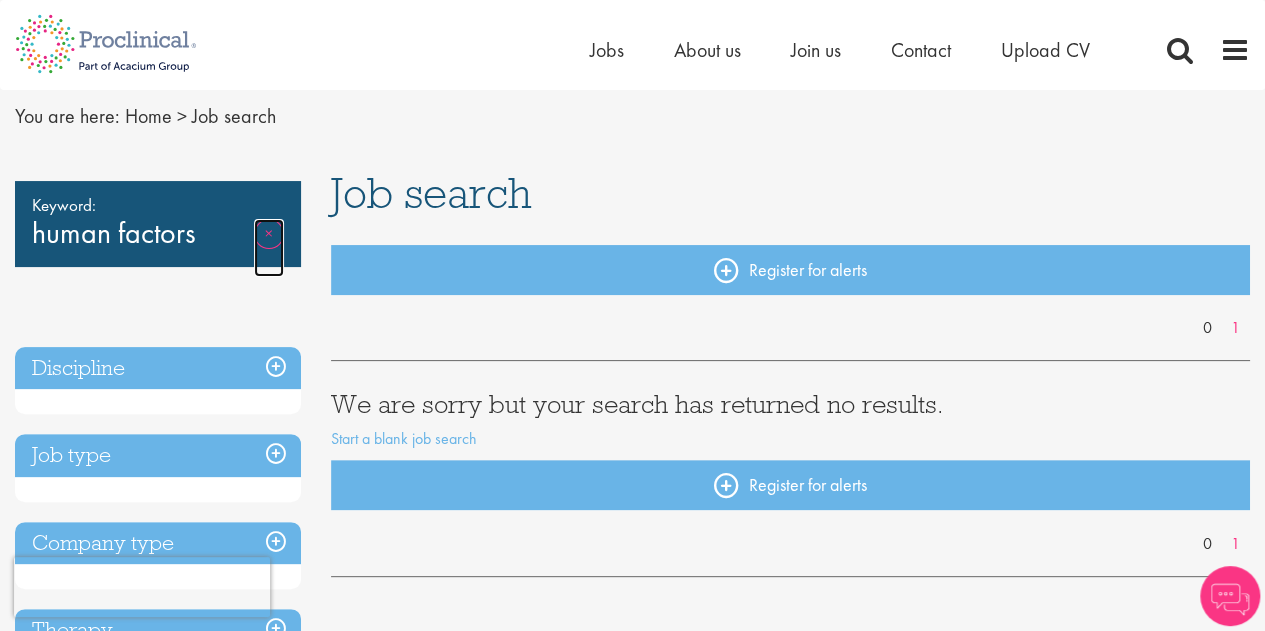 scroll, scrollTop: 0, scrollLeft: 0, axis: both 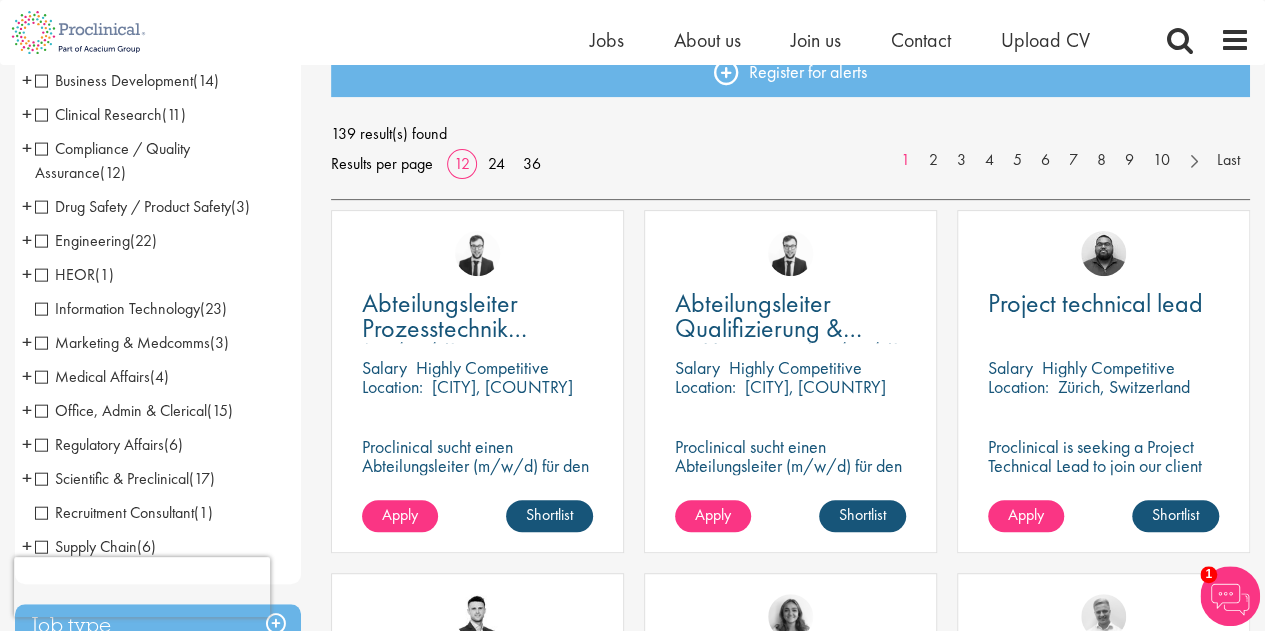 click on "+" at bounding box center [27, 240] 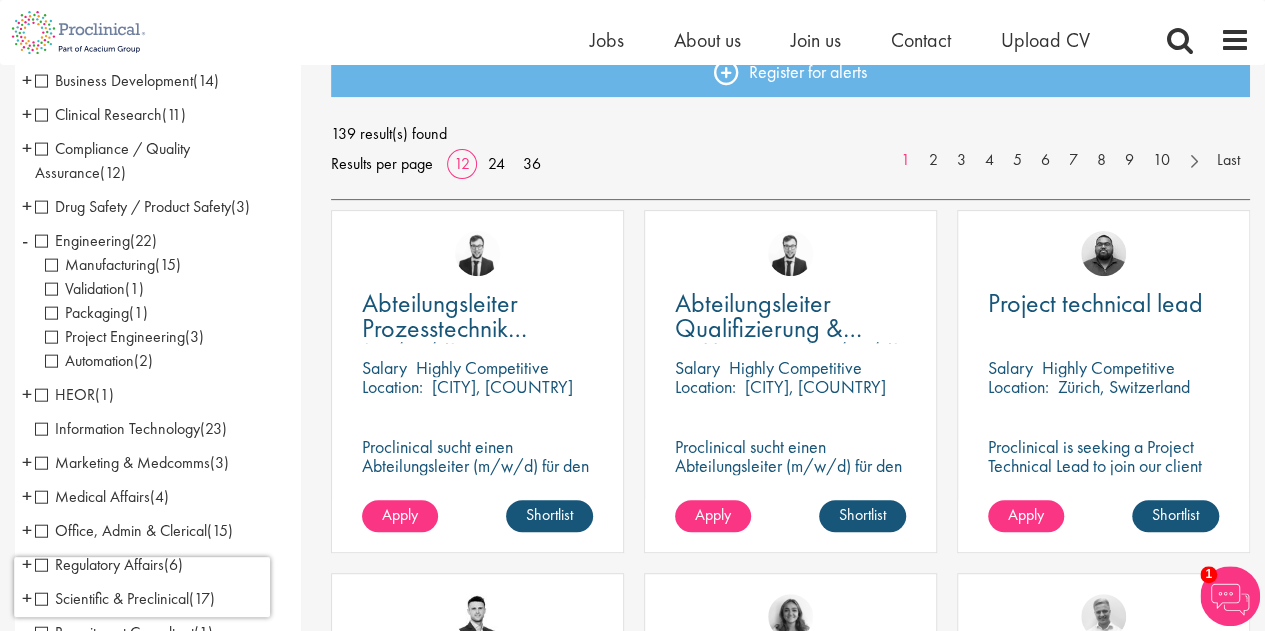 click on "Validation" at bounding box center (85, 288) 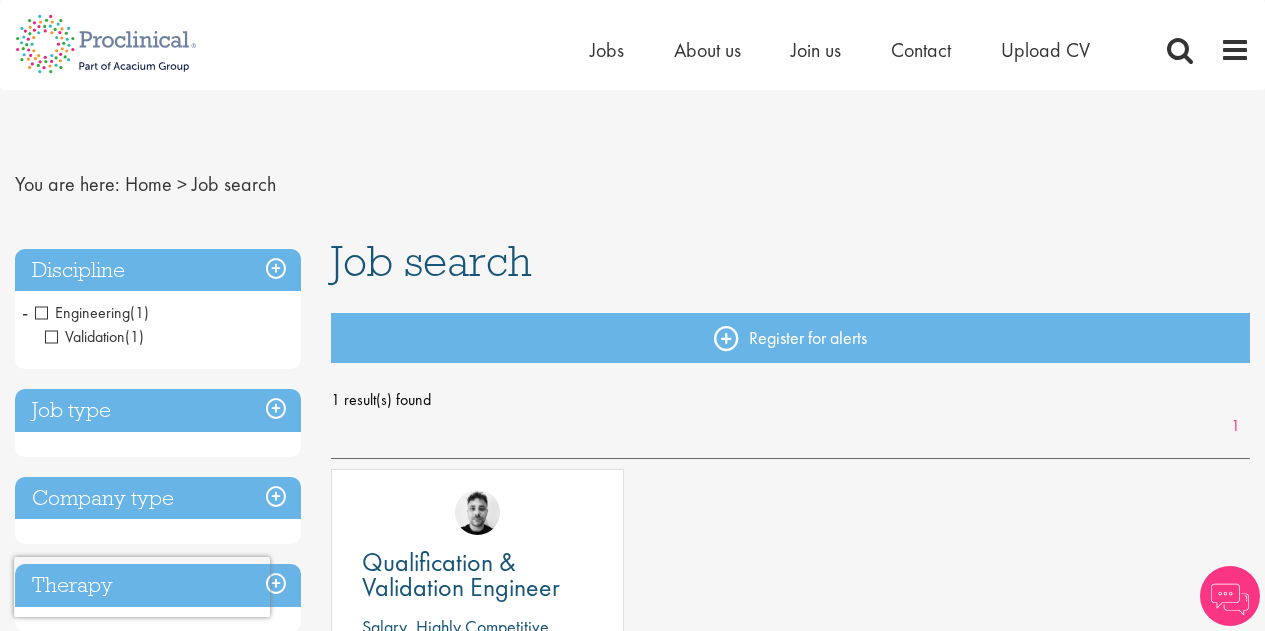 scroll, scrollTop: 0, scrollLeft: 0, axis: both 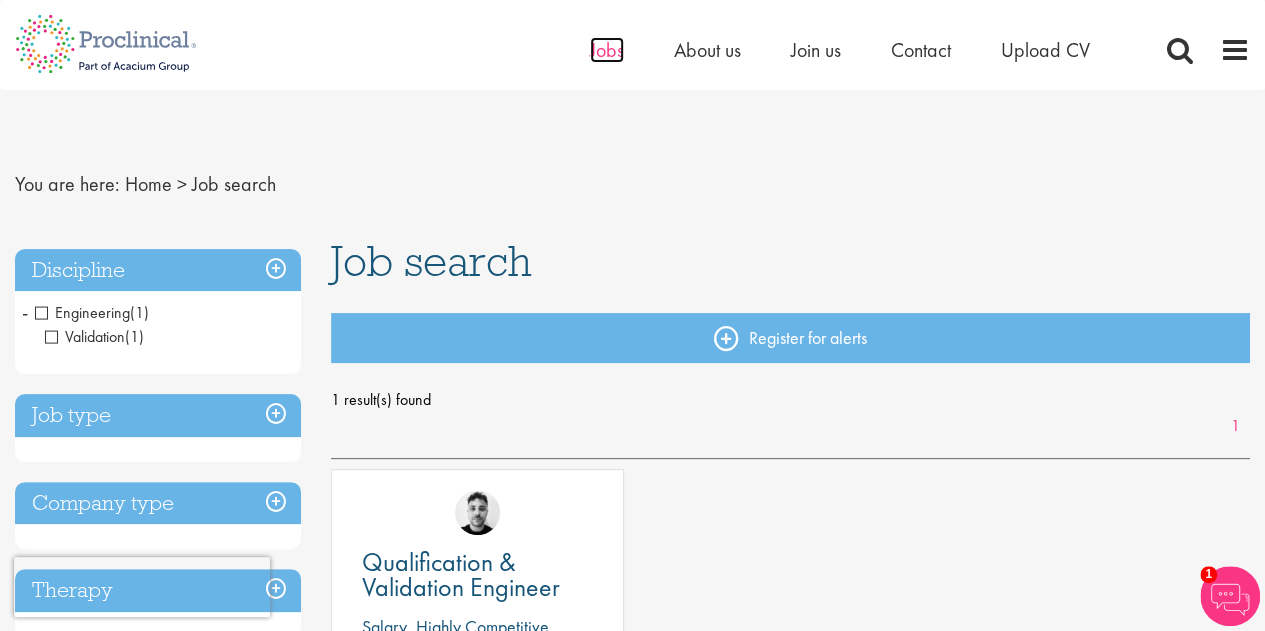 click on "Jobs" at bounding box center (607, 50) 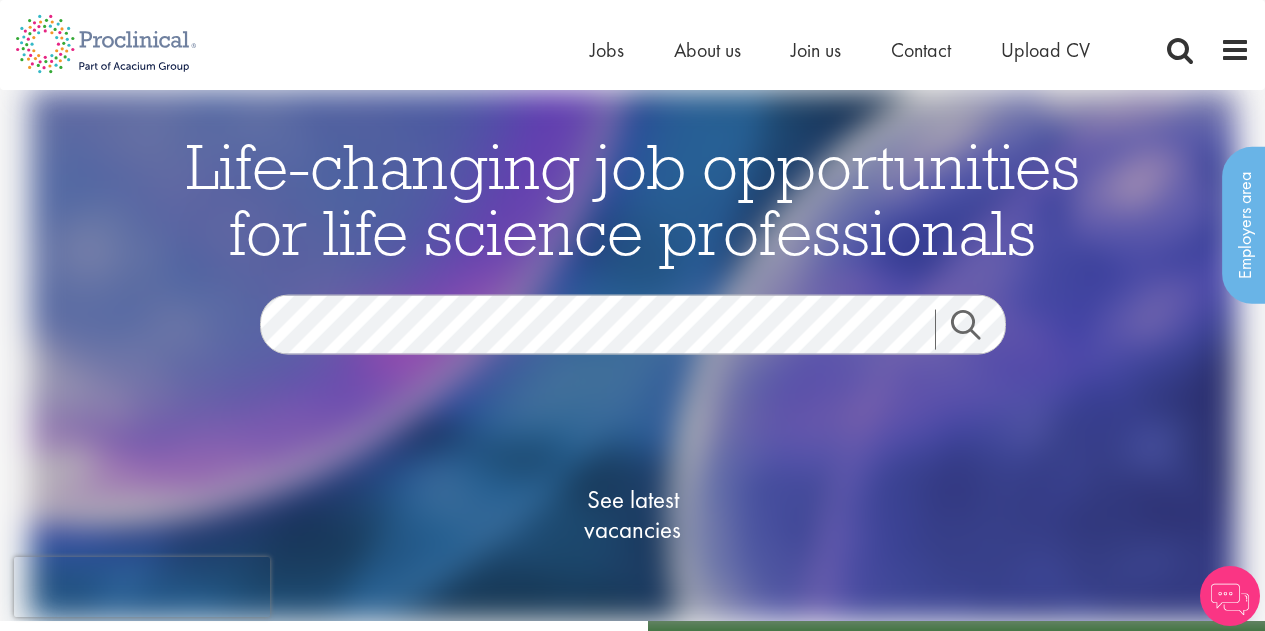 scroll, scrollTop: 0, scrollLeft: 0, axis: both 